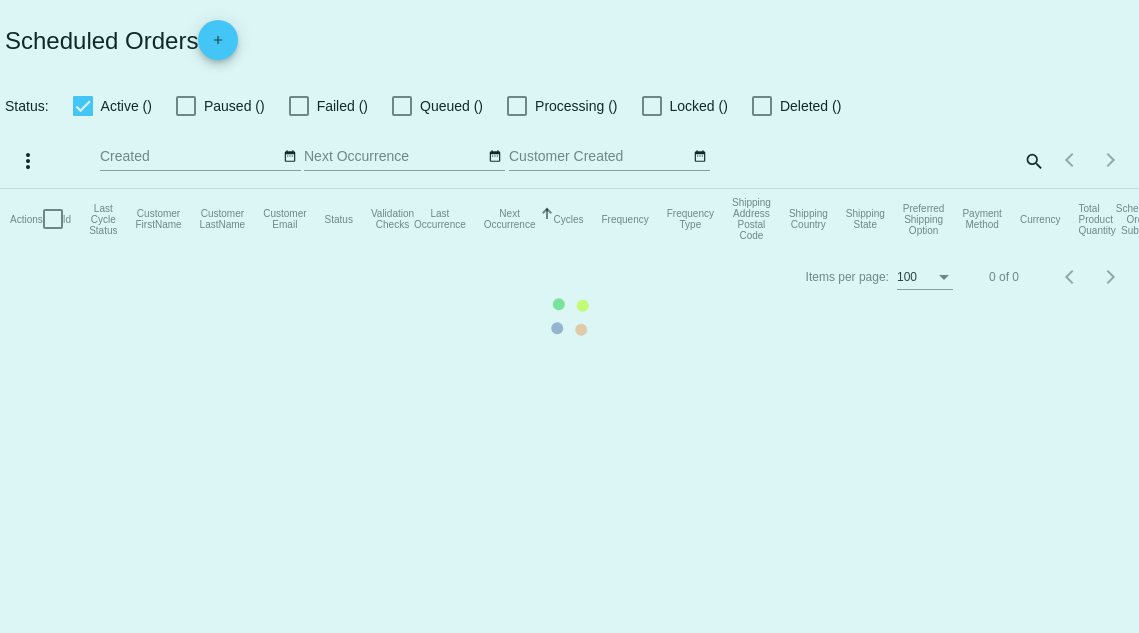 scroll, scrollTop: 0, scrollLeft: 0, axis: both 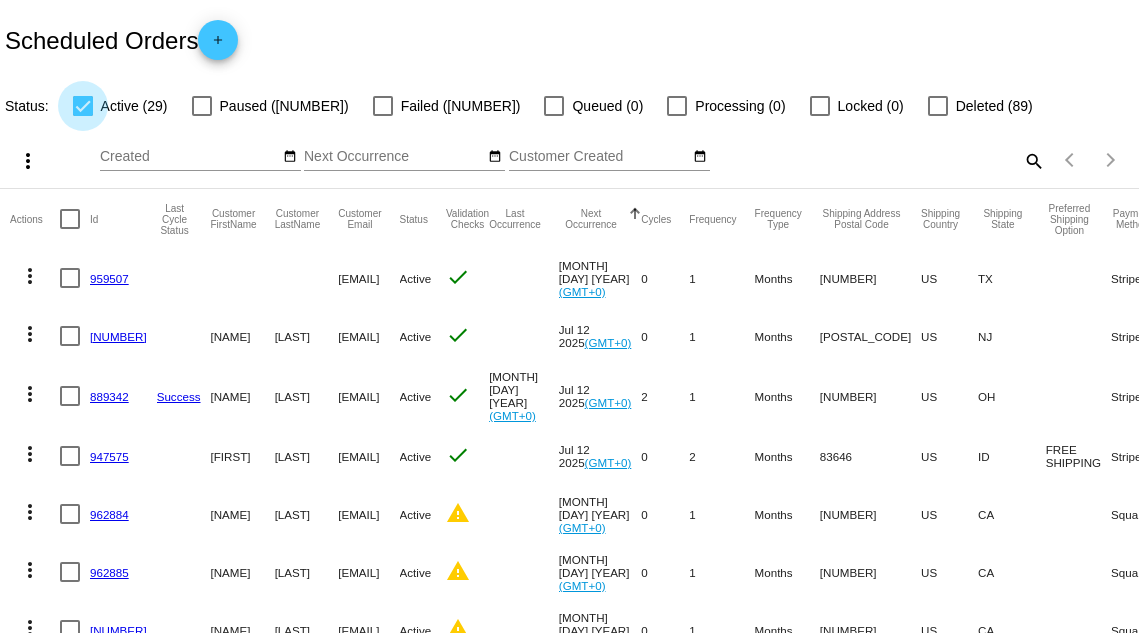 click at bounding box center (83, 106) 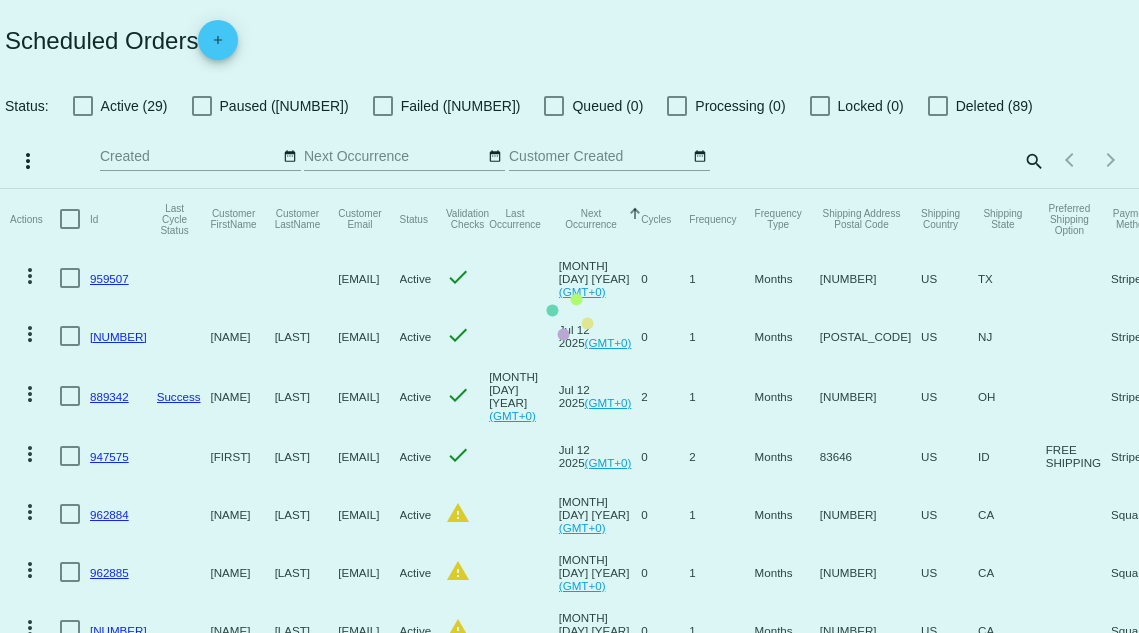 click on "Actions
Id   Last Cycle Status   Customer FirstName   Customer LastName   Customer Email   Status   Validation Checks   Last Occurrence   Next Occurrence   Sorted by NextOccurrenceUtc ascending  Cycles   Frequency   Frequency Type   Shipping Address Postal Code
Shipping Country
Shipping State
Preferred Shipping Option
Payment Method   Currency   Total Product Quantity   Scheduled Order Subtotal
Scheduled Order LTV
more_vert
[NUMBER]
[EMAIL]
Active
check
[DATE]
(GMT+0)
0  1  Months  [NUMBER]  US  TX    Stripe  USD  1  [PRICE]  TBD
more_vert" at bounding box center [569, 1088] 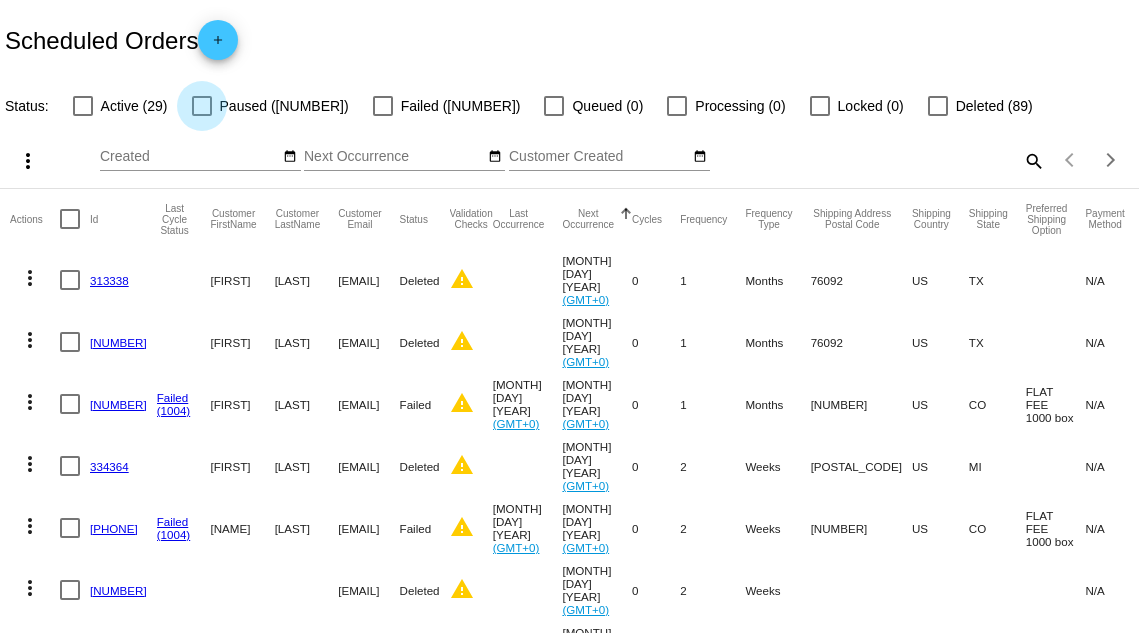 click at bounding box center (202, 106) 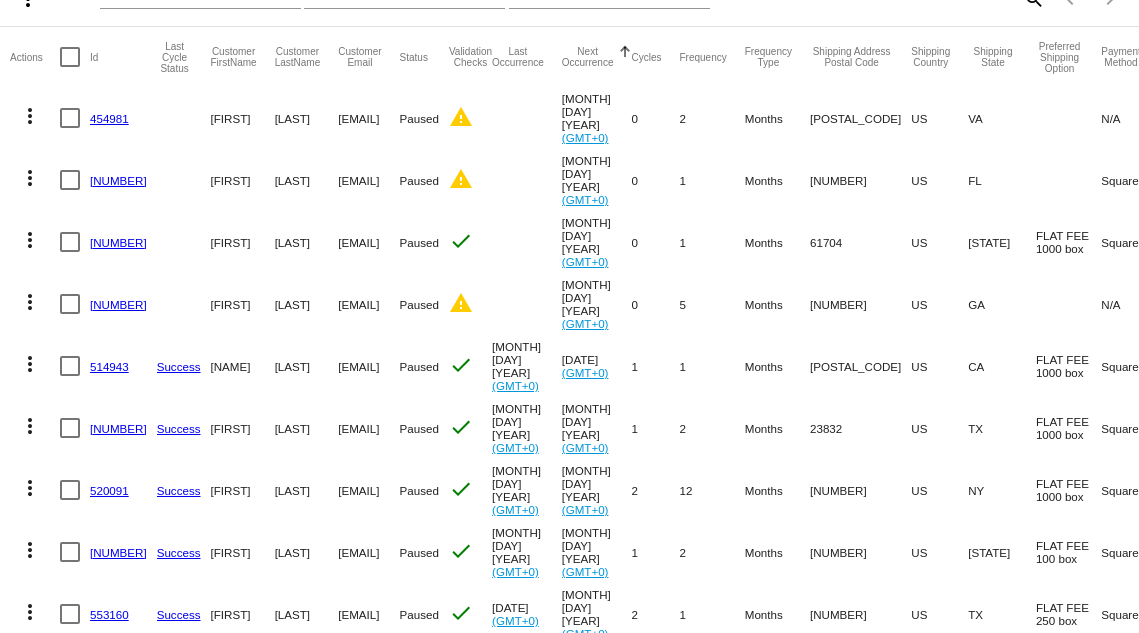 scroll, scrollTop: 0, scrollLeft: 0, axis: both 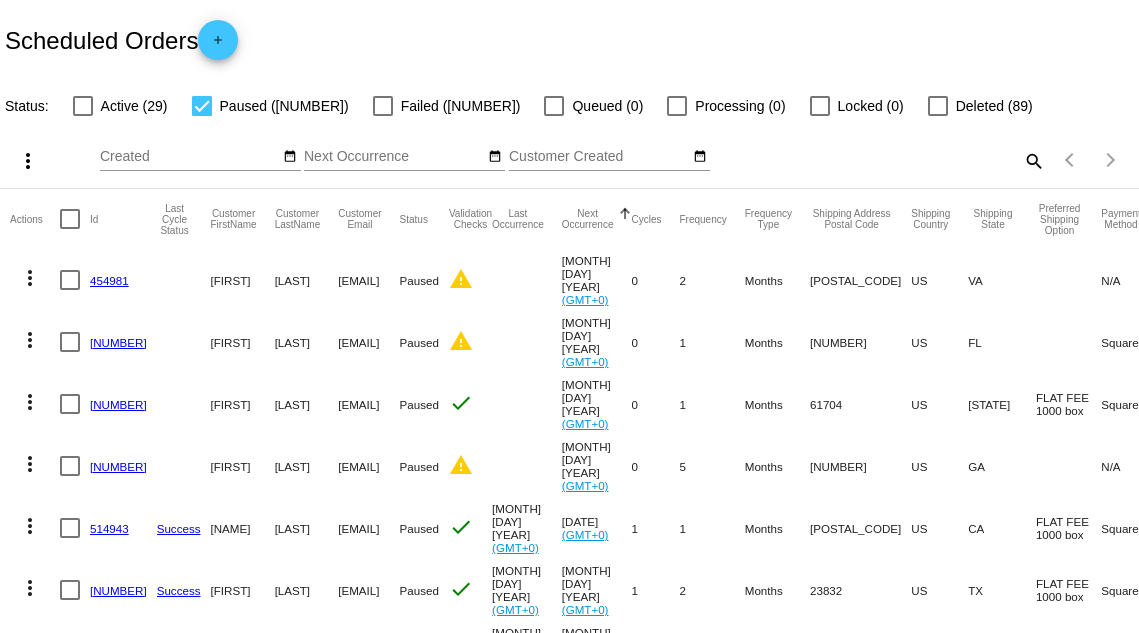 click on "search" at bounding box center [1033, 160] 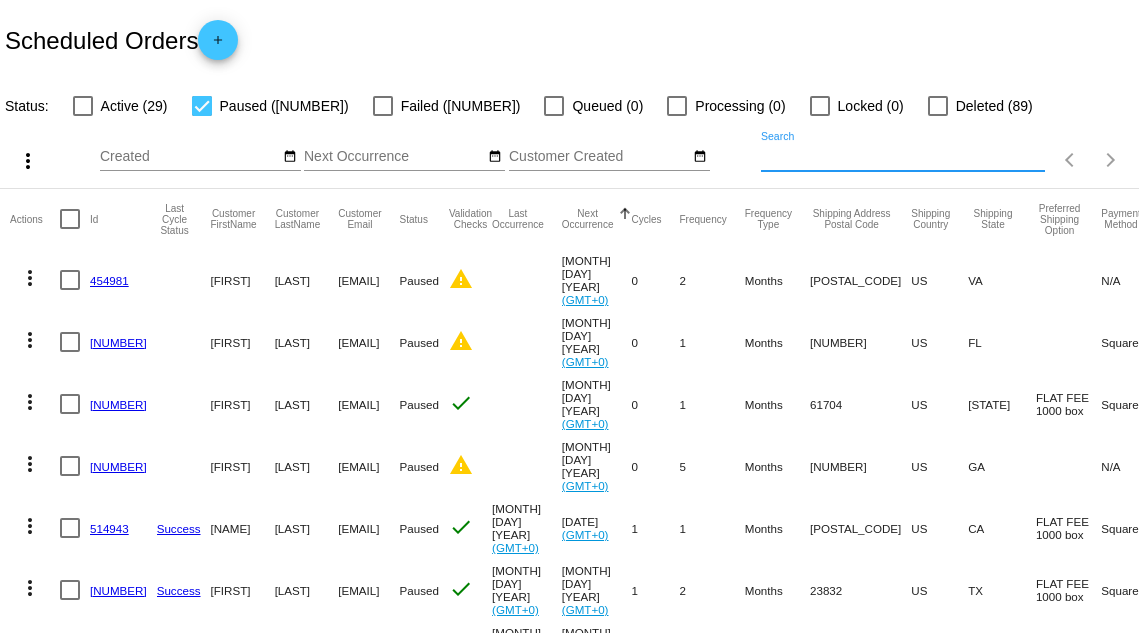 click on "Search" at bounding box center (903, 157) 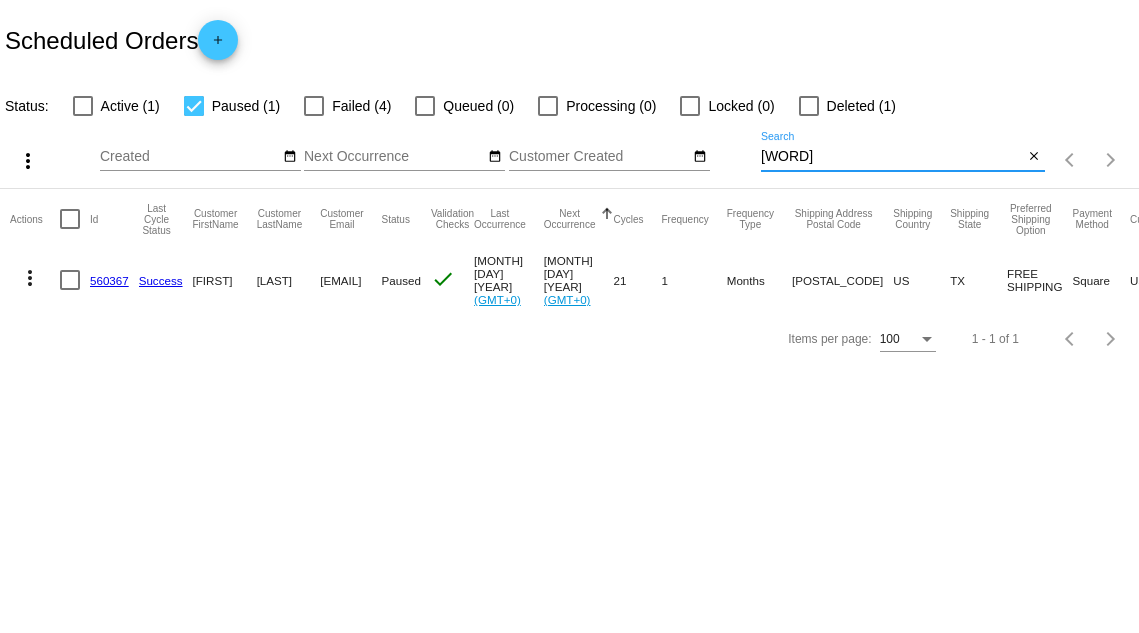 type on "[WORD]" 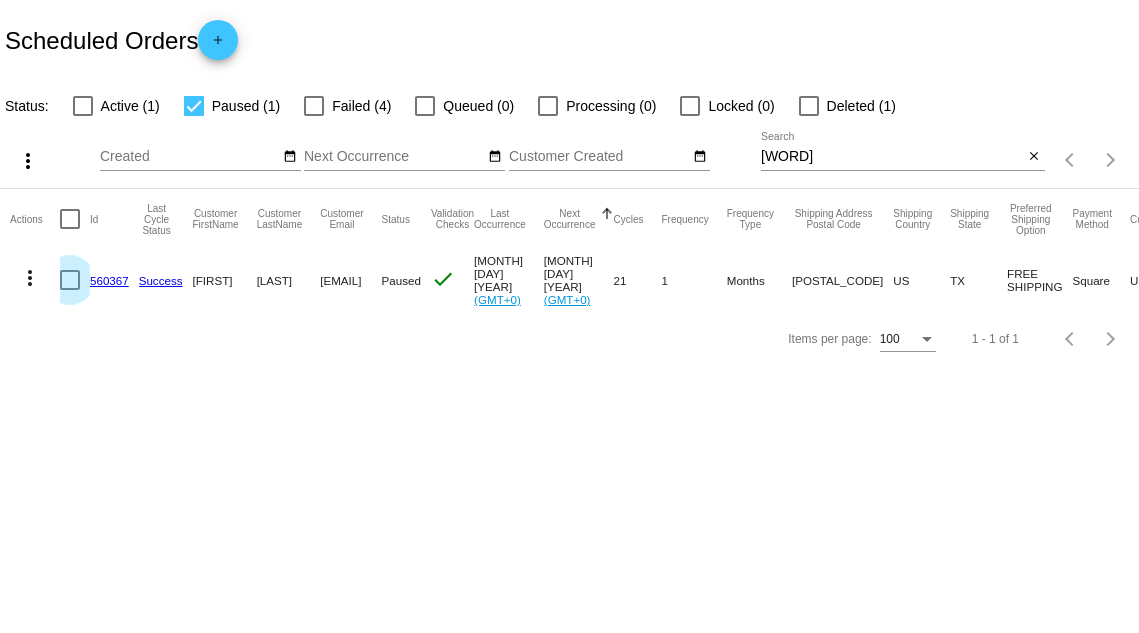click at bounding box center [70, 280] 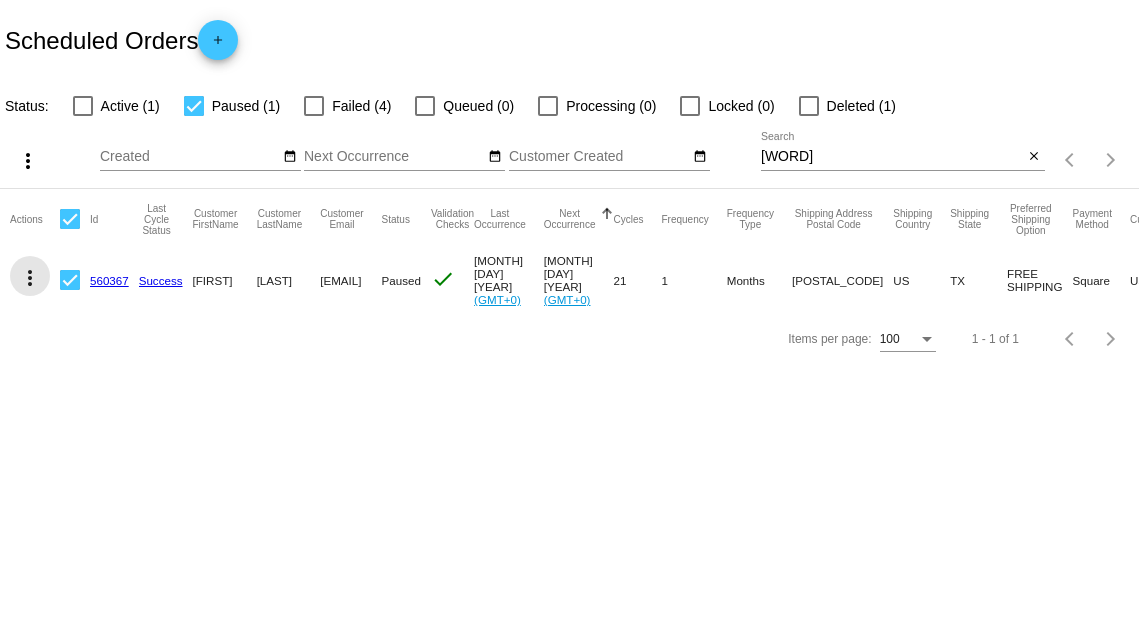click on "more_vert" at bounding box center [30, 278] 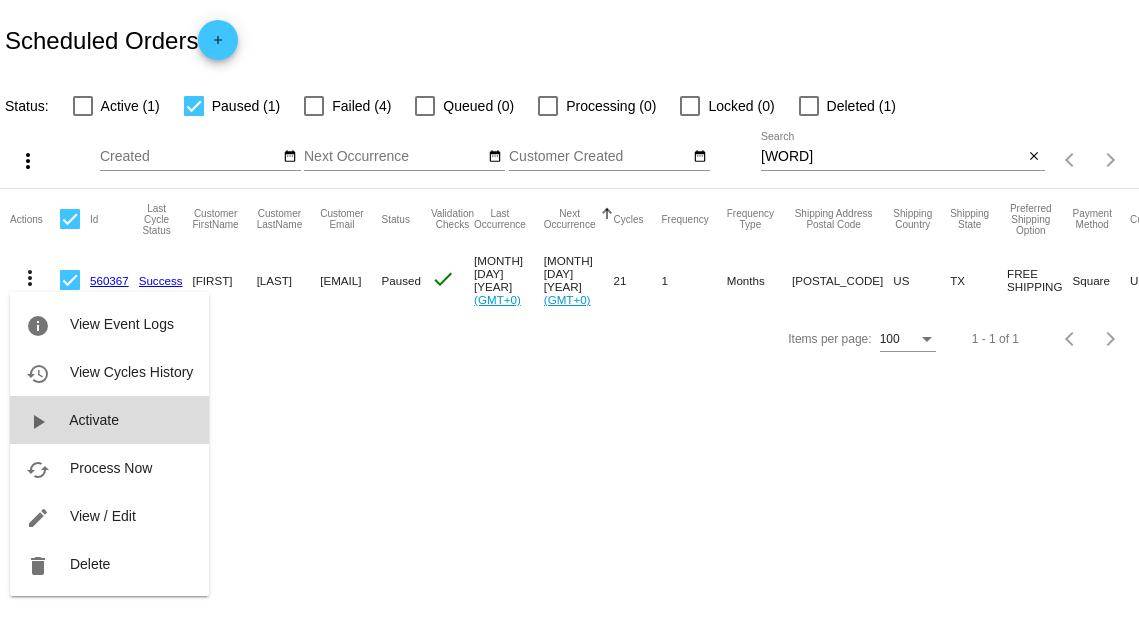 click on "Activate" at bounding box center (94, 420) 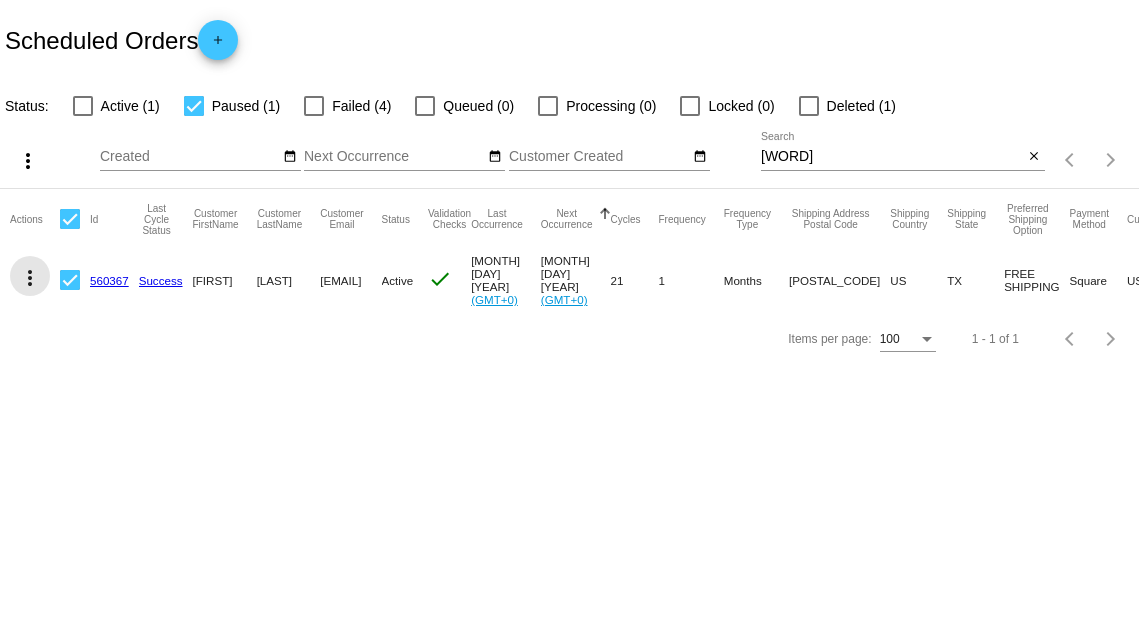 click on "more_vert" at bounding box center (30, 278) 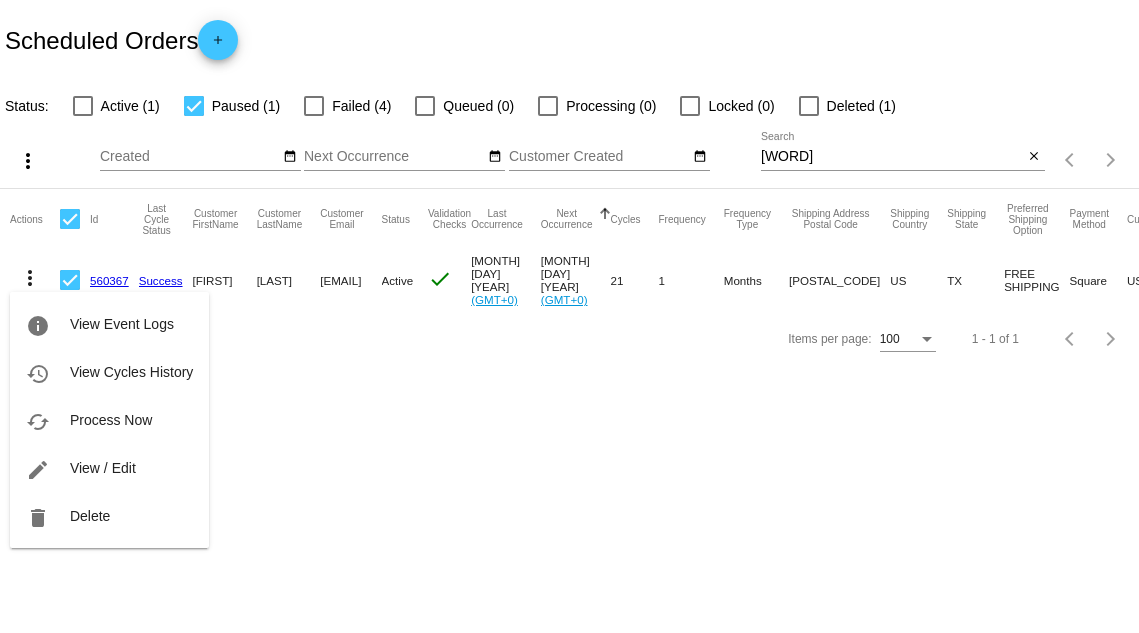 click at bounding box center (569, 316) 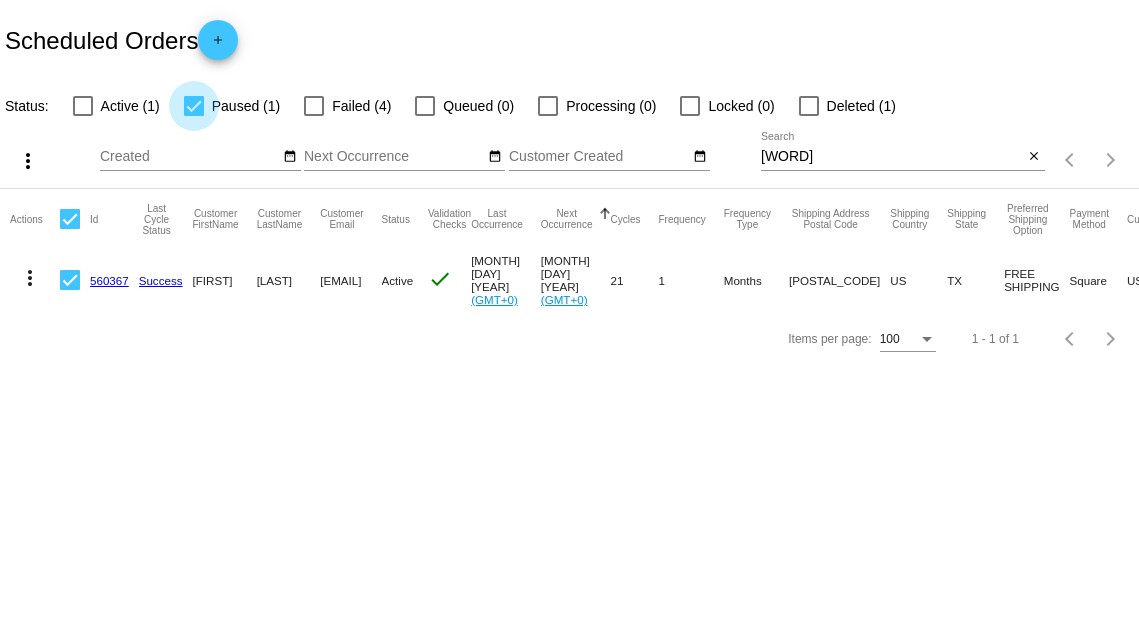 click at bounding box center [194, 106] 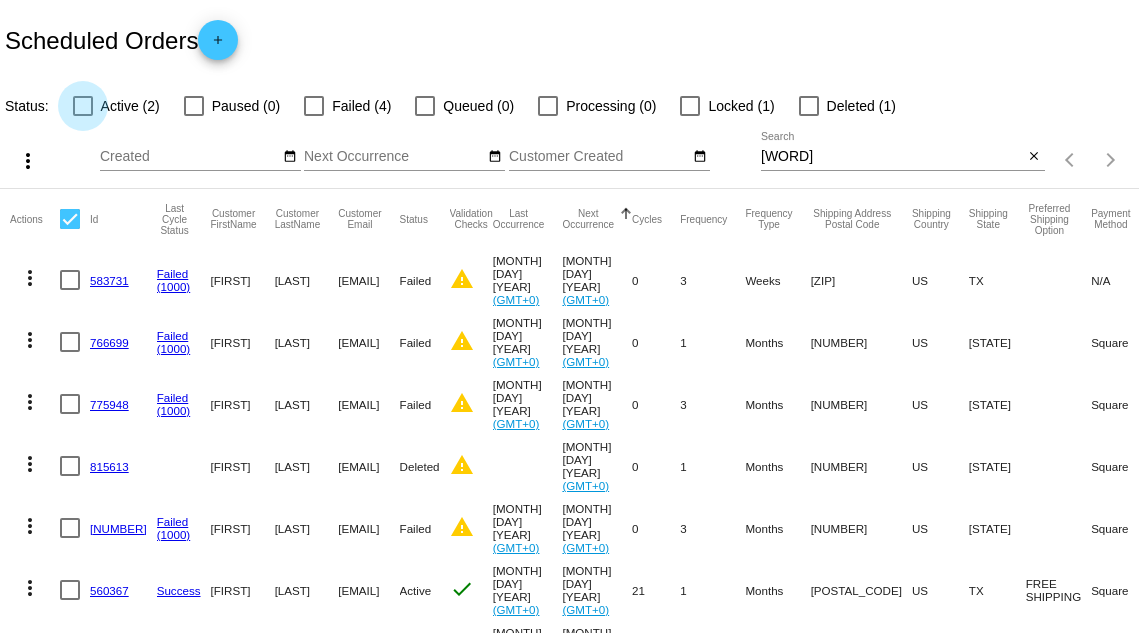 click at bounding box center [83, 106] 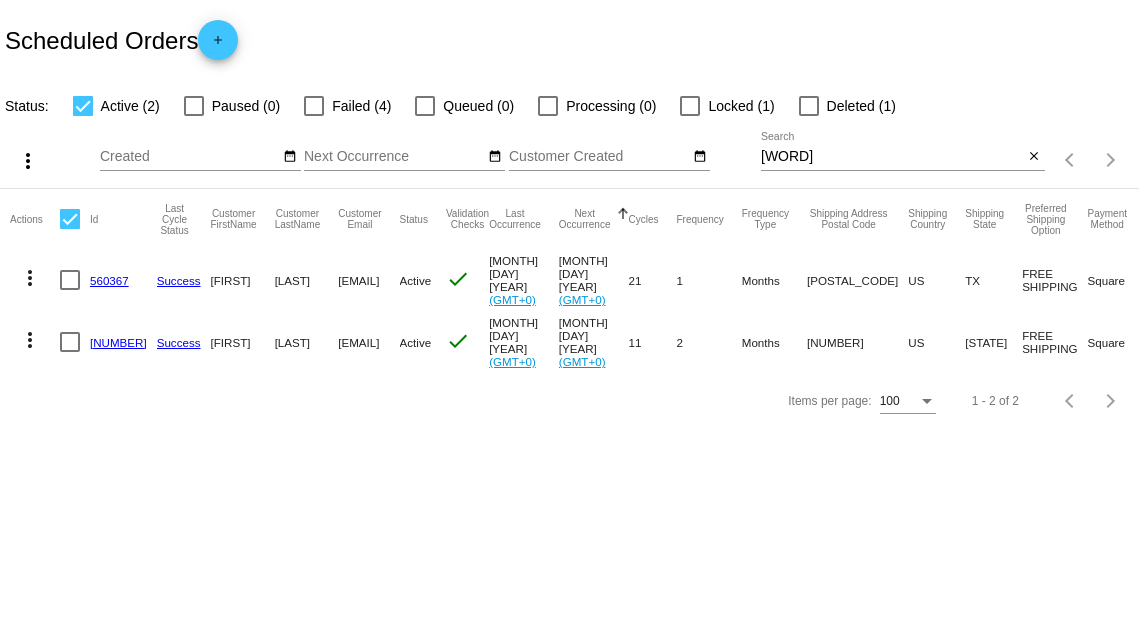 click on "560367" at bounding box center (109, 280) 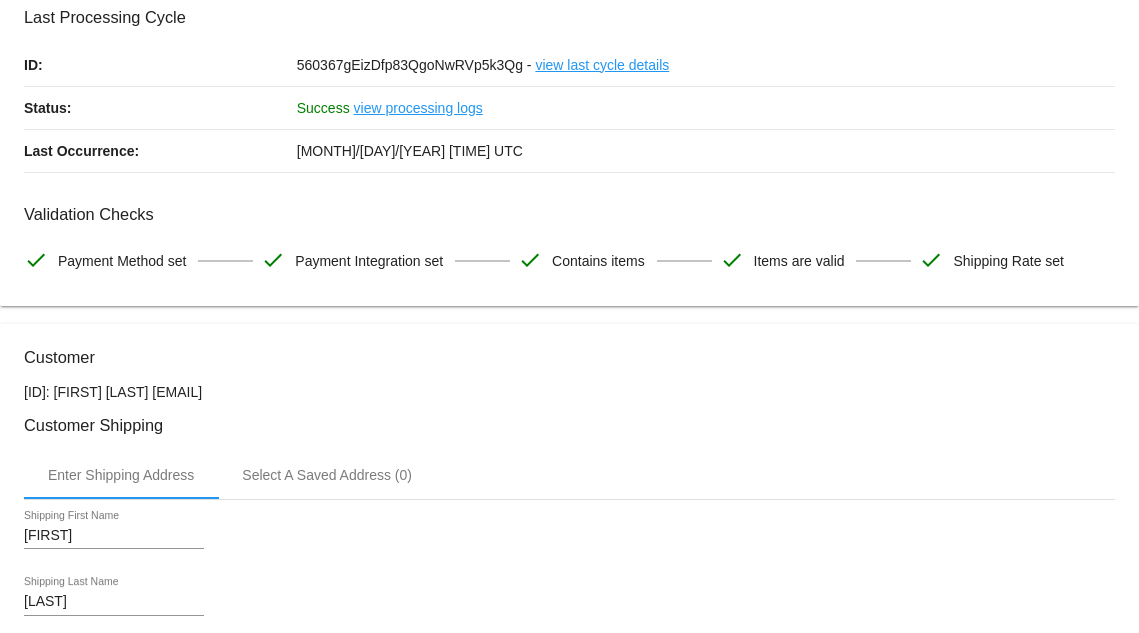 scroll, scrollTop: 0, scrollLeft: 0, axis: both 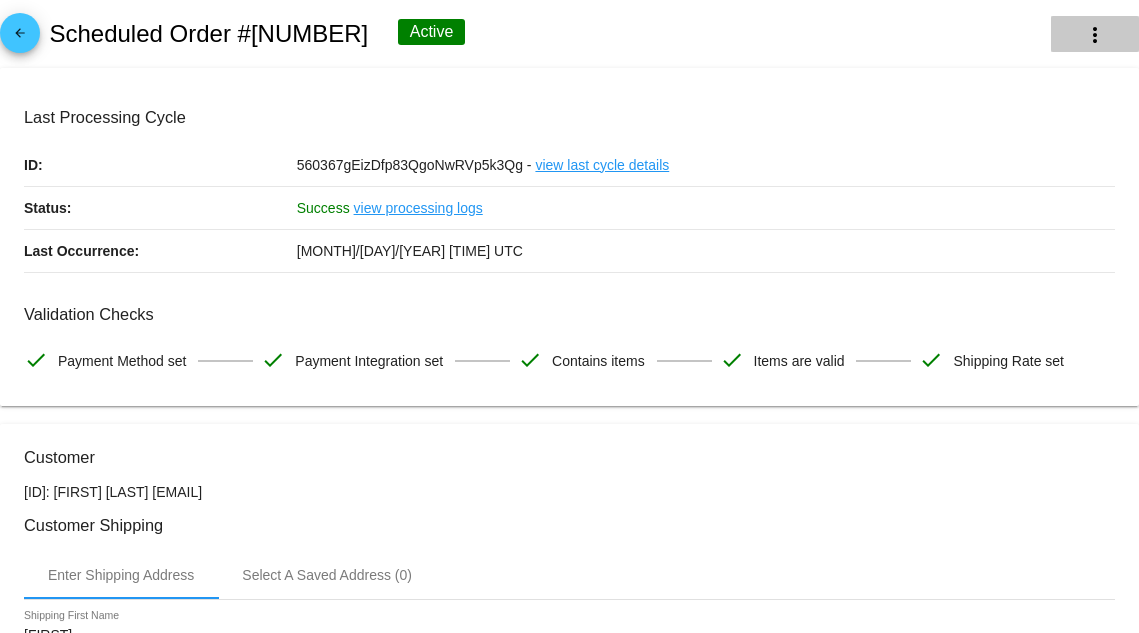 click on "more_vert" at bounding box center [1095, 35] 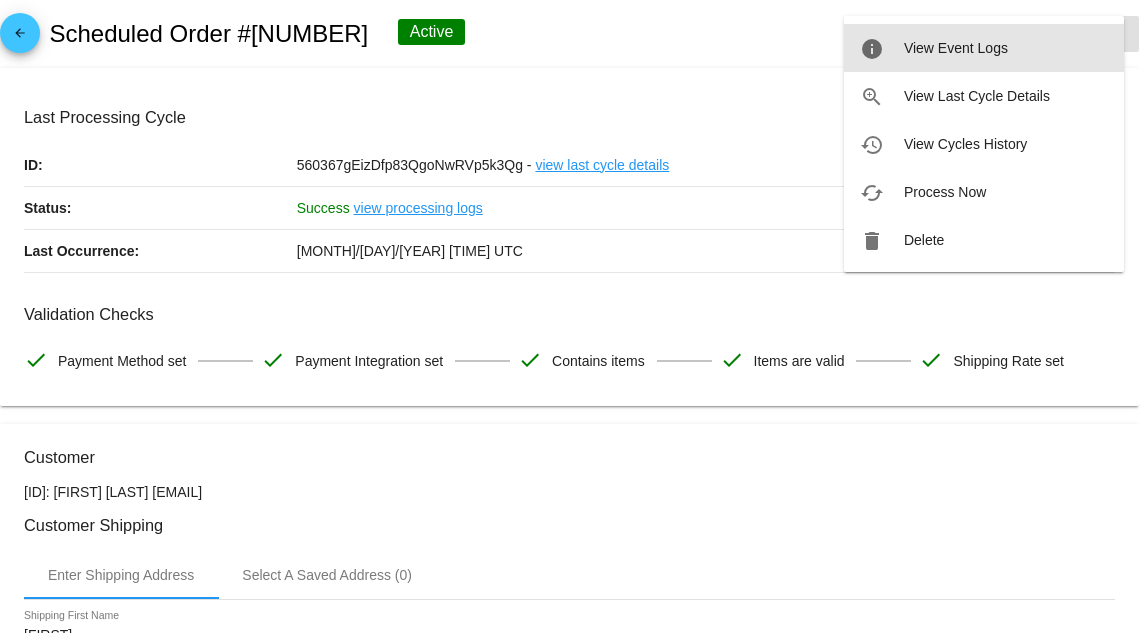 click on "[EMAIL]
View Event Logs" at bounding box center (984, 48) 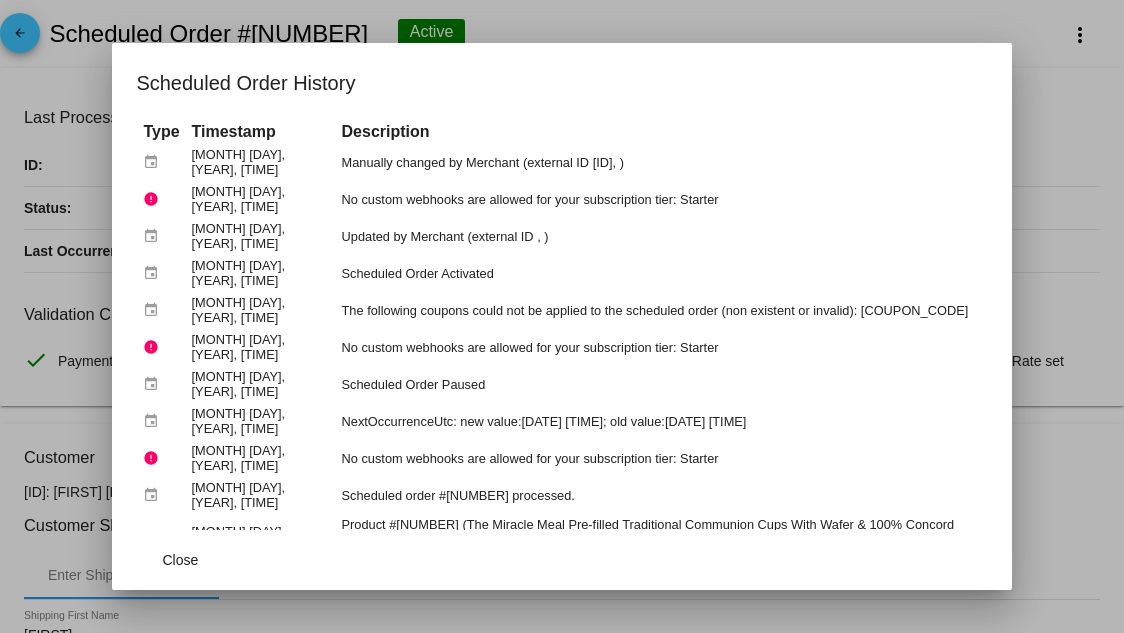 click at bounding box center [562, 316] 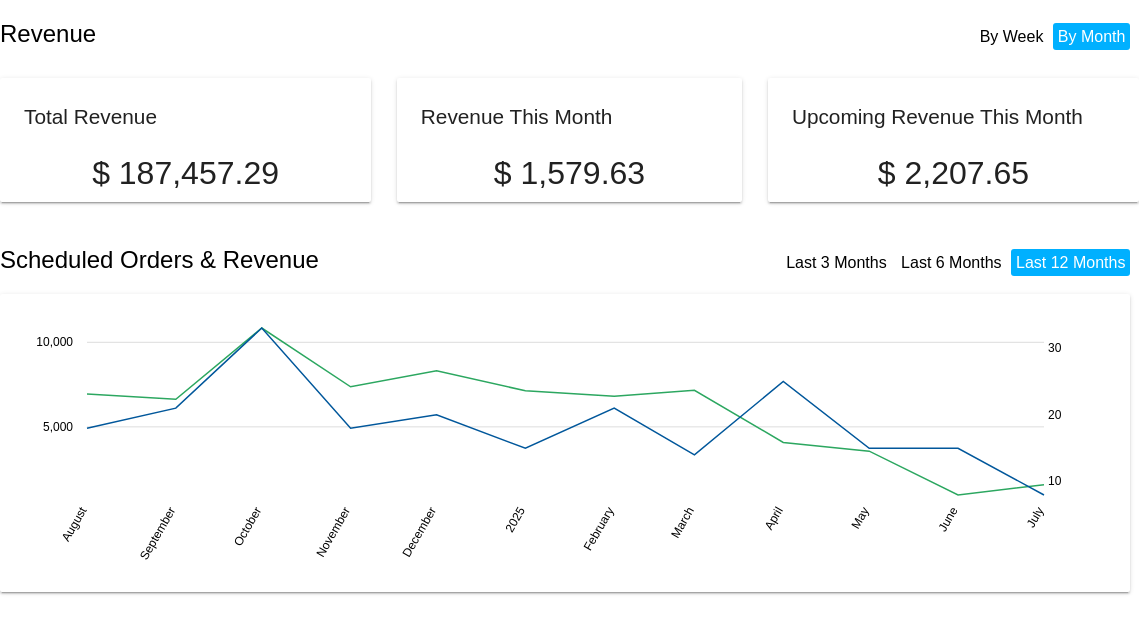 scroll, scrollTop: 0, scrollLeft: 0, axis: both 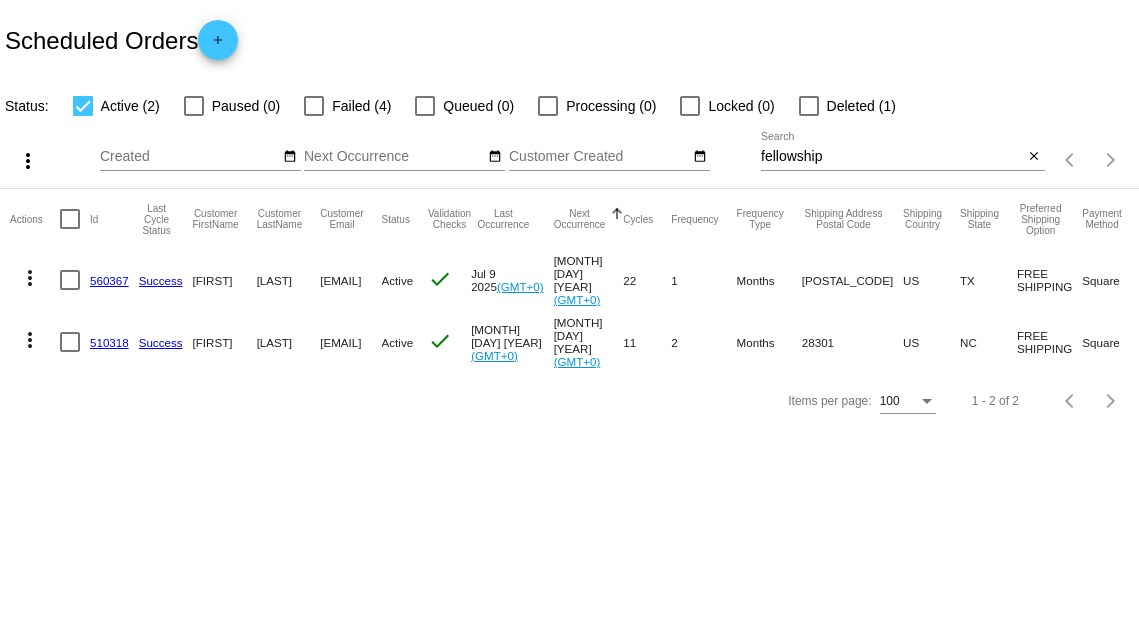 click on "560367" at bounding box center (109, 280) 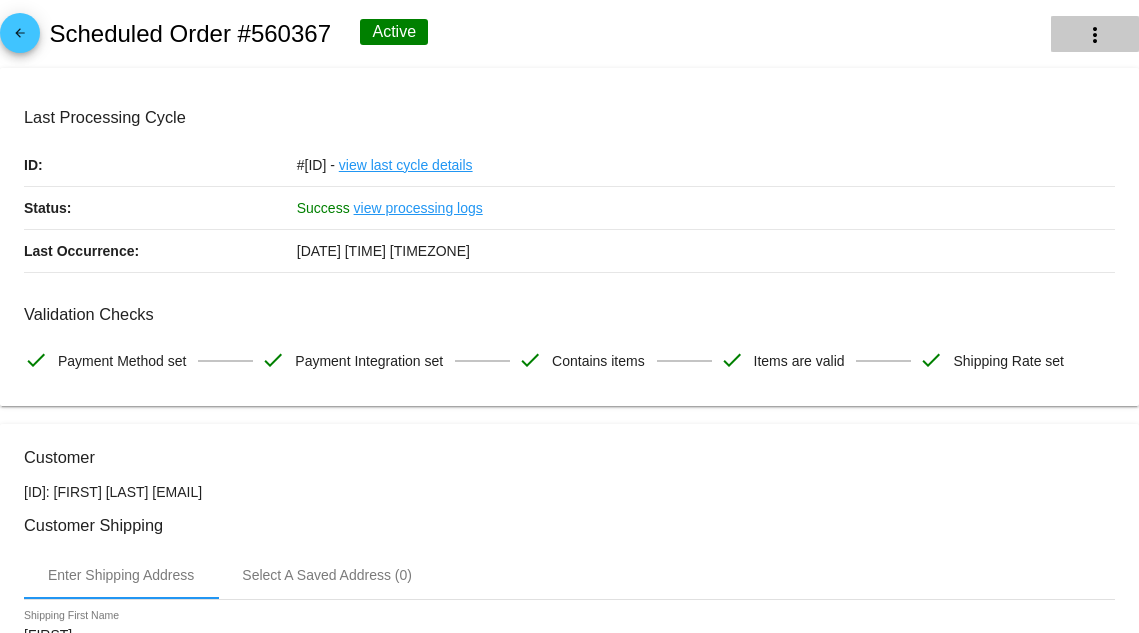 click on "more_vert" at bounding box center (1095, 34) 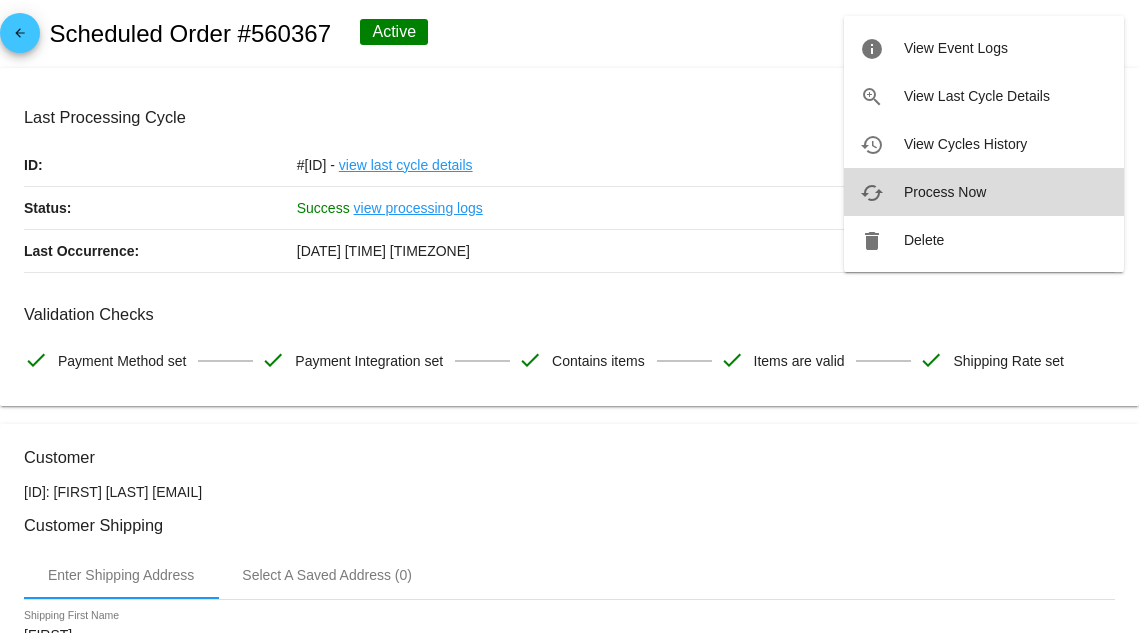 click on "cached
Process Now" at bounding box center [984, 192] 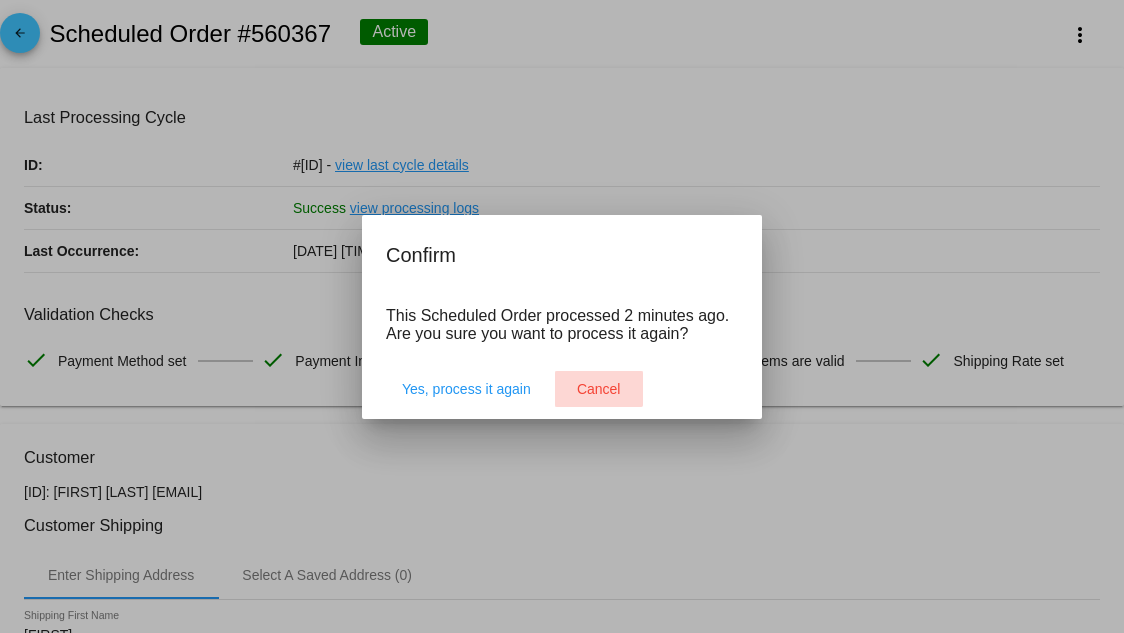 click on "Cancel" at bounding box center (599, 389) 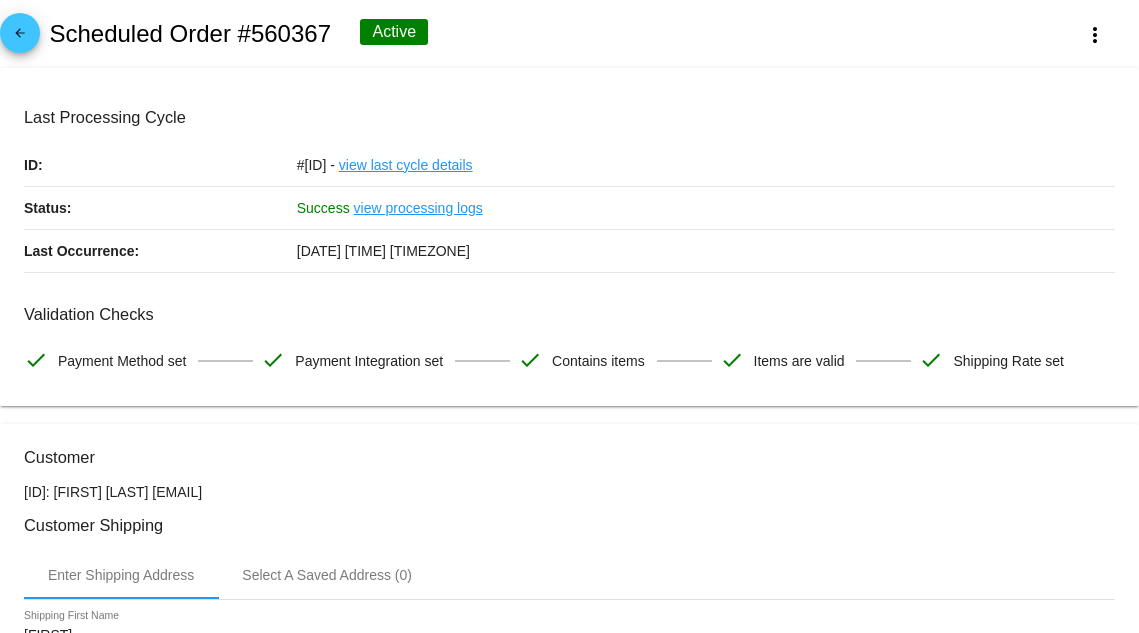 click on "view last cycle details" at bounding box center [406, 165] 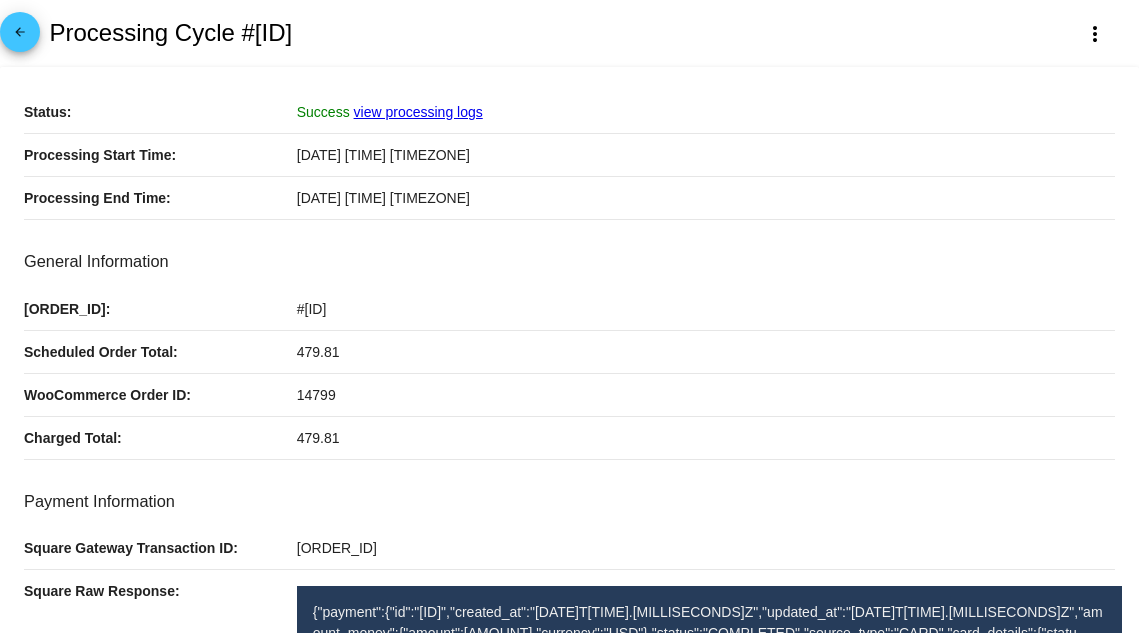scroll, scrollTop: 0, scrollLeft: 0, axis: both 